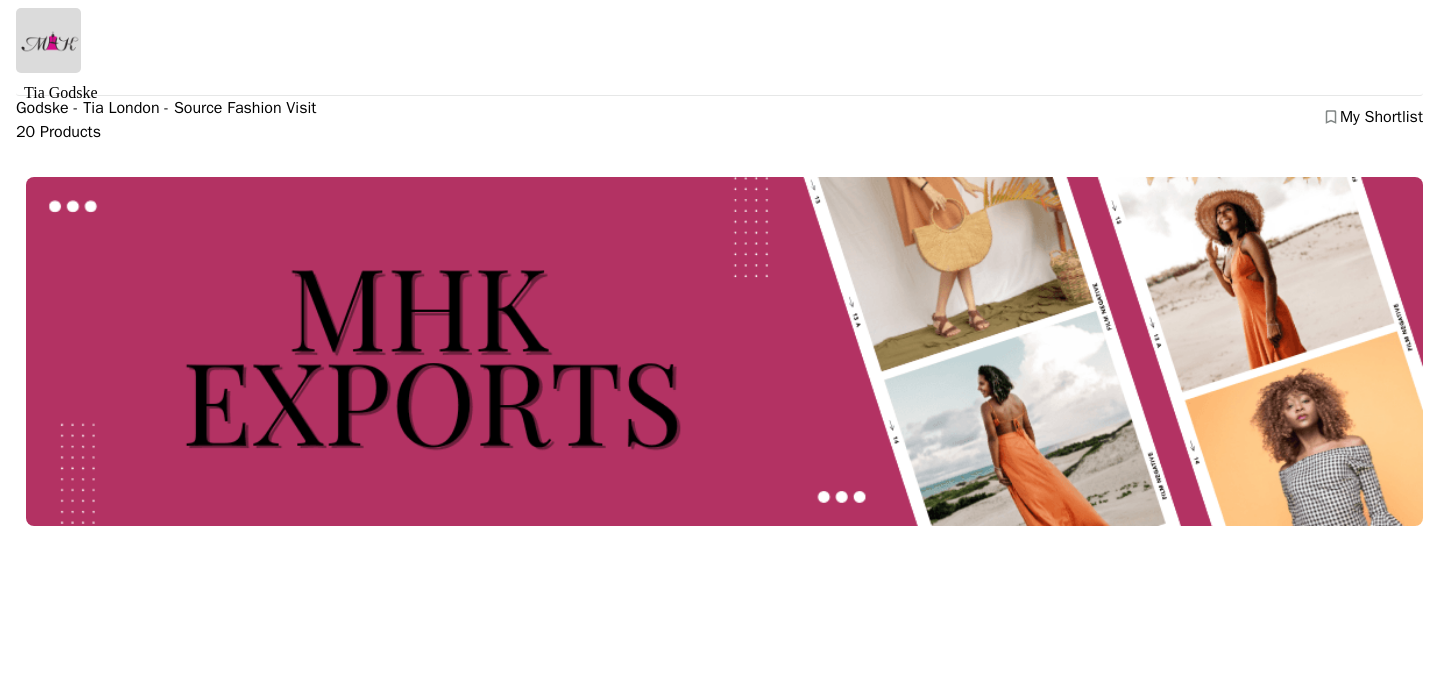 click at bounding box center [8, 9312] 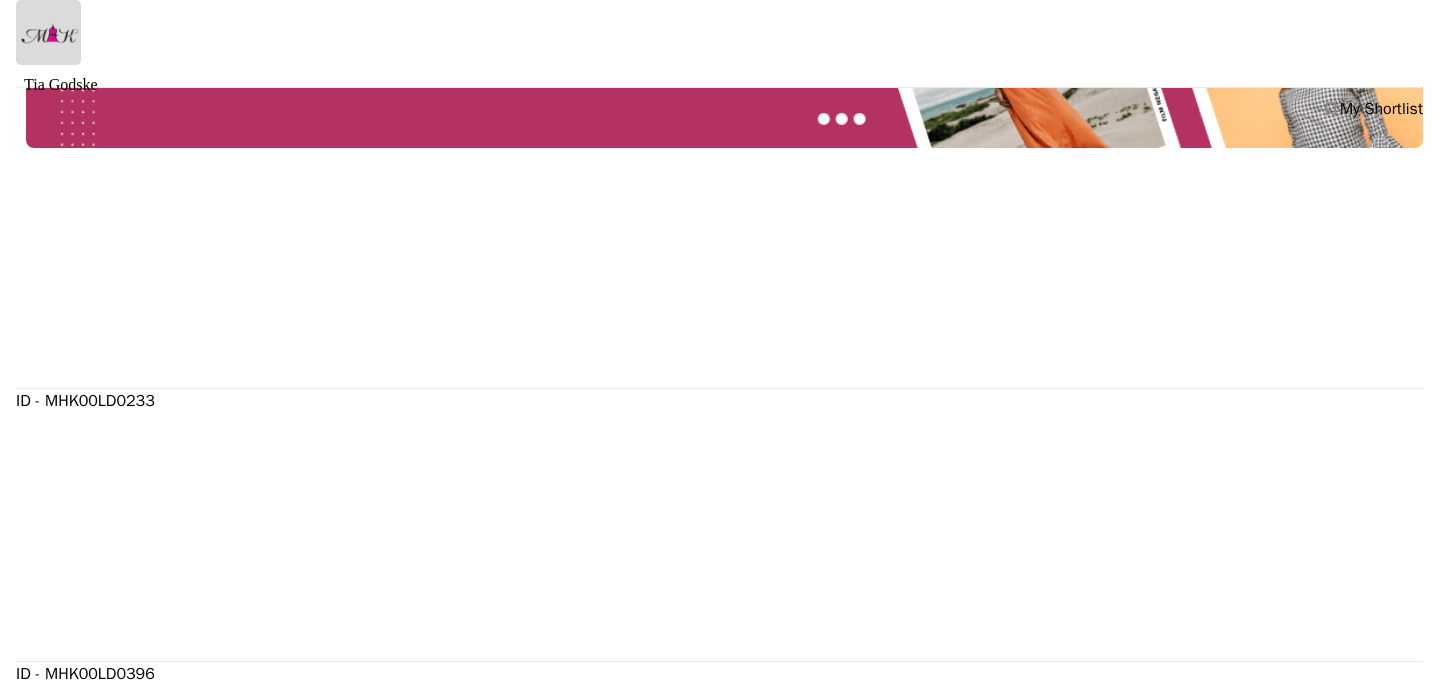 scroll, scrollTop: 377, scrollLeft: 0, axis: vertical 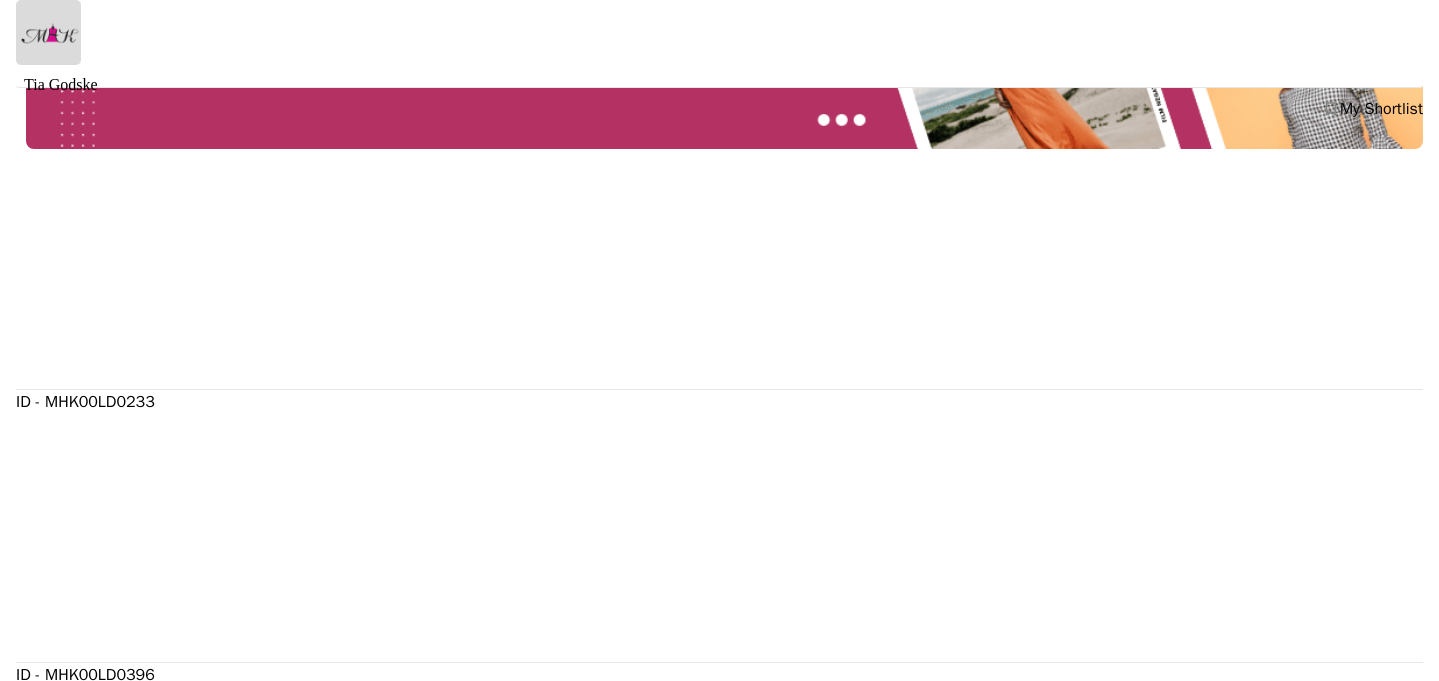 click at bounding box center [724, 277] 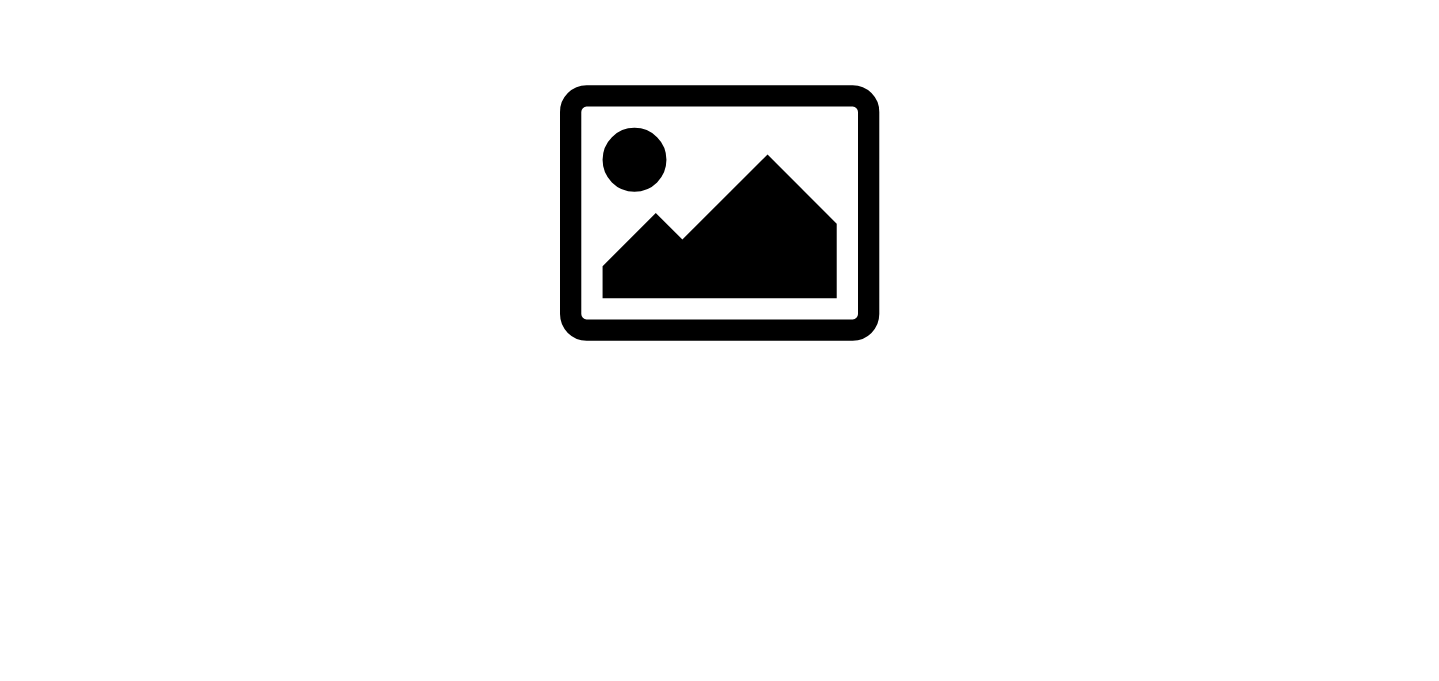 scroll, scrollTop: 0, scrollLeft: 0, axis: both 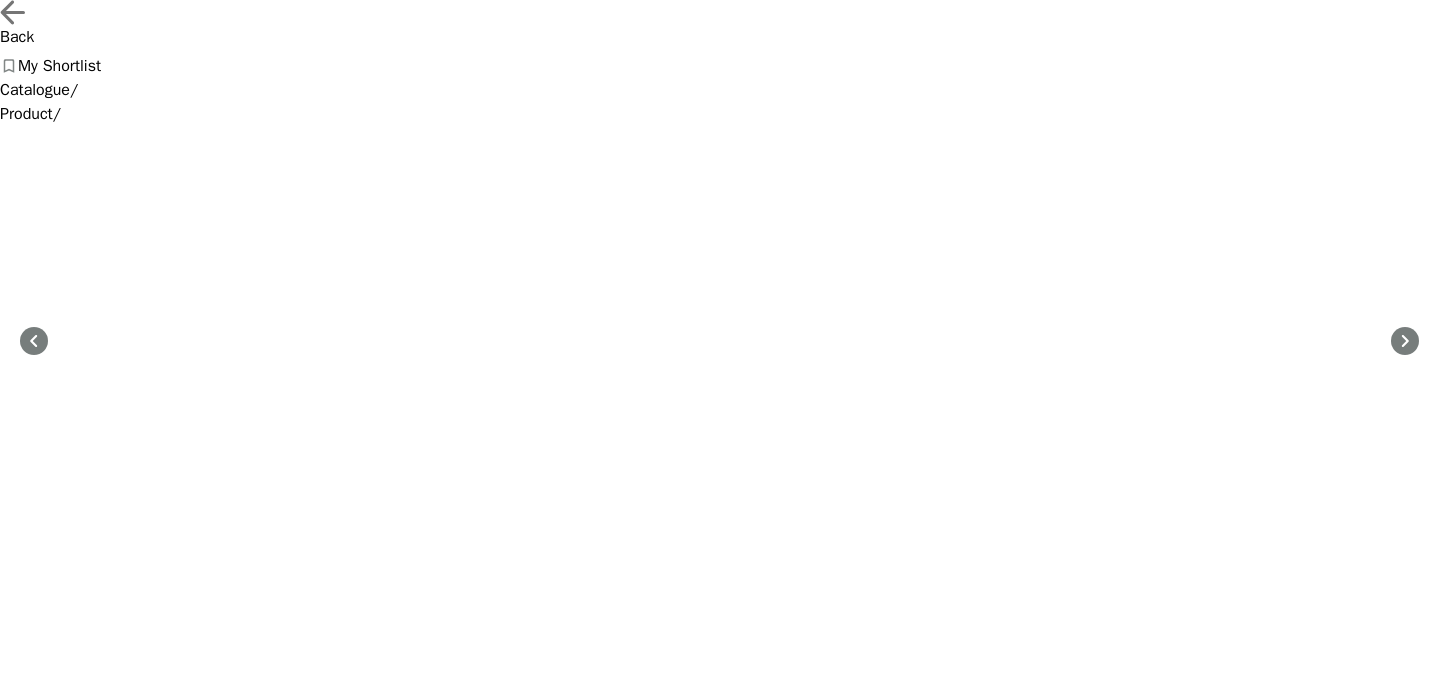 click on "Back" at bounding box center [719, 23] 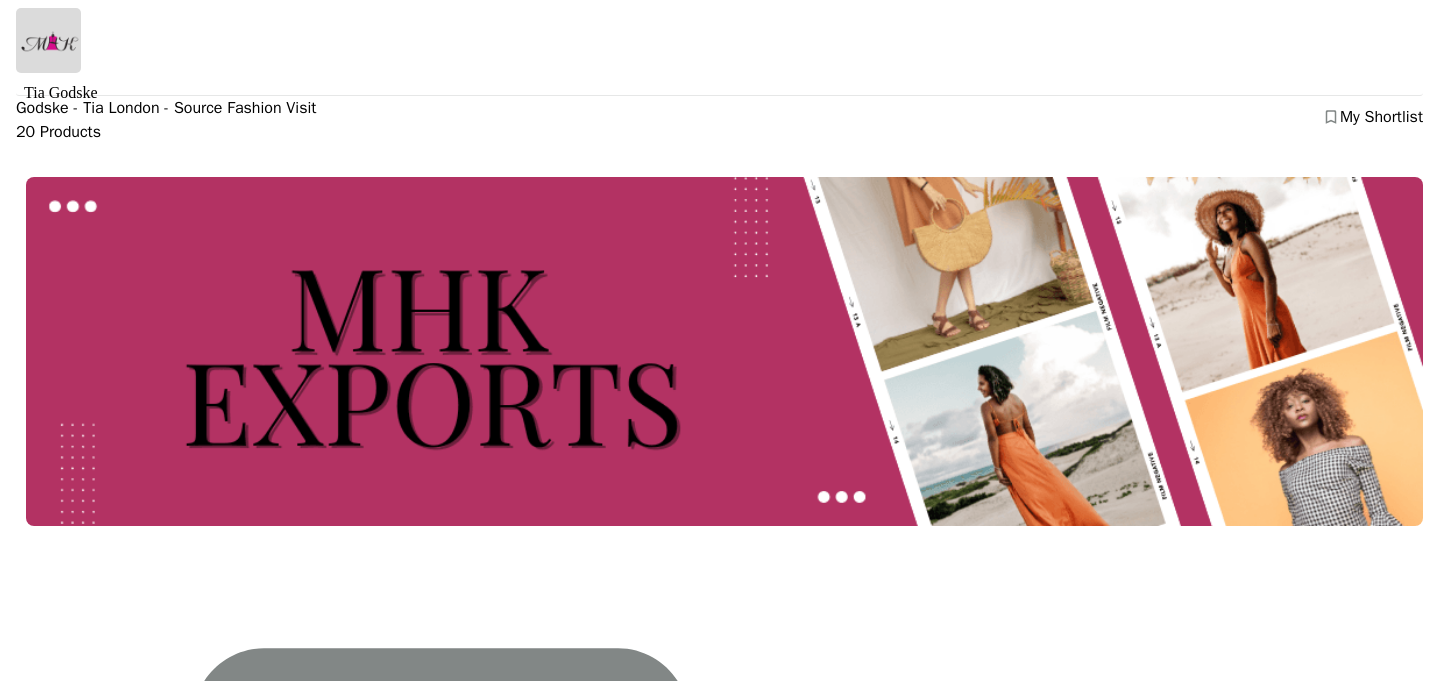 scroll, scrollTop: 404, scrollLeft: 0, axis: vertical 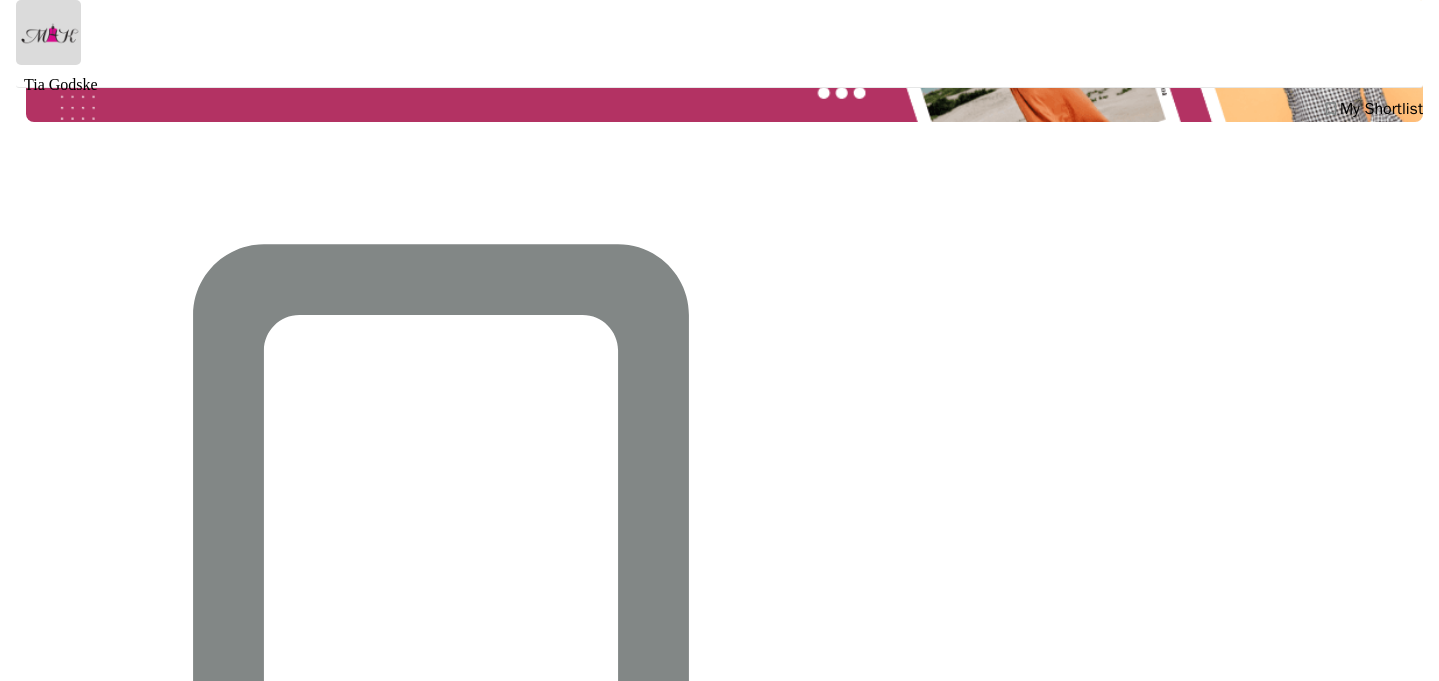 drag, startPoint x: 537, startPoint y: 394, endPoint x: 431, endPoint y: 399, distance: 106.11786 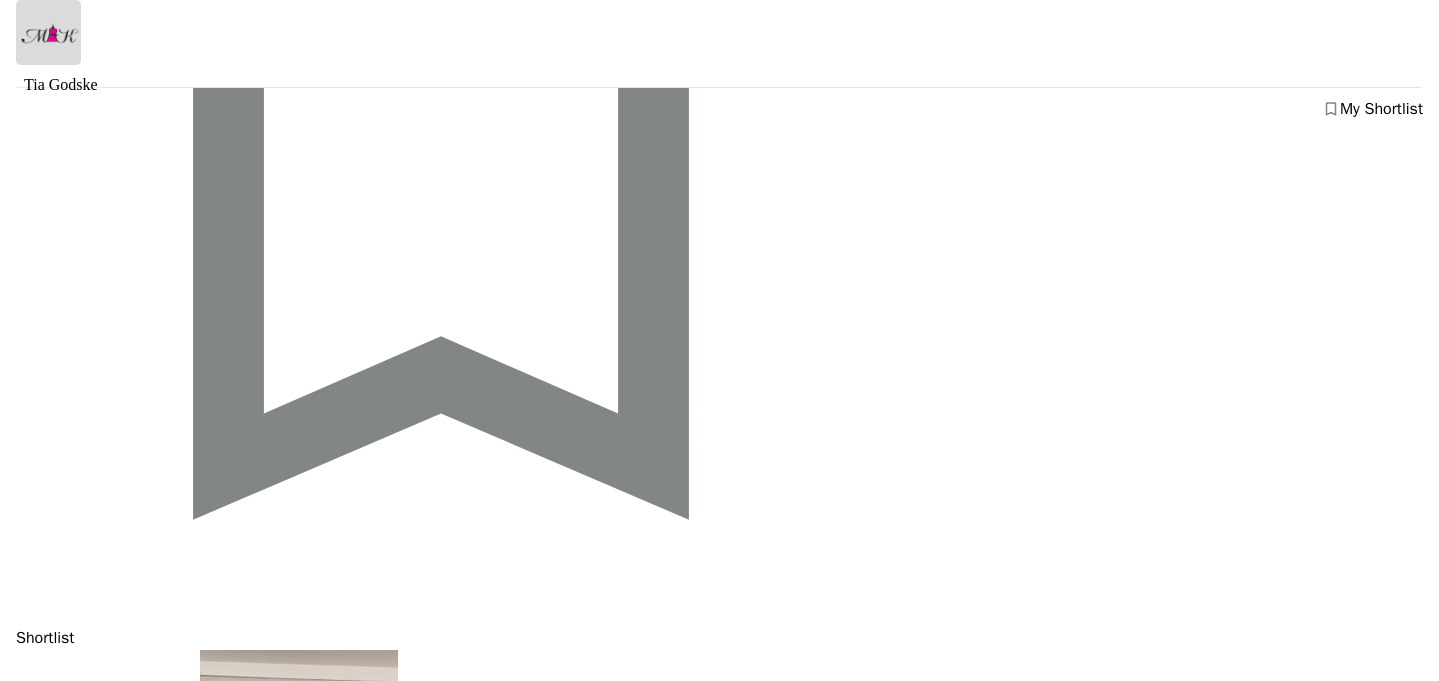 scroll, scrollTop: 765, scrollLeft: 0, axis: vertical 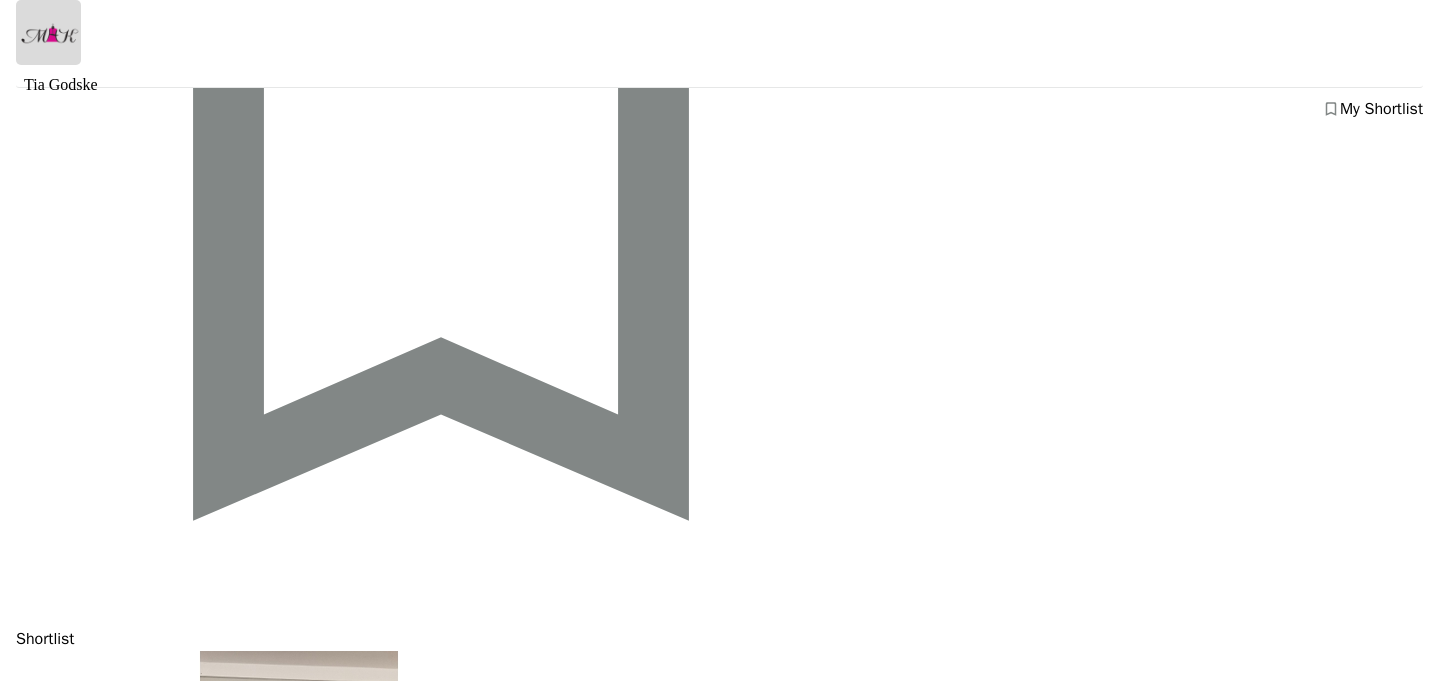 click at bounding box center [299, 8972] 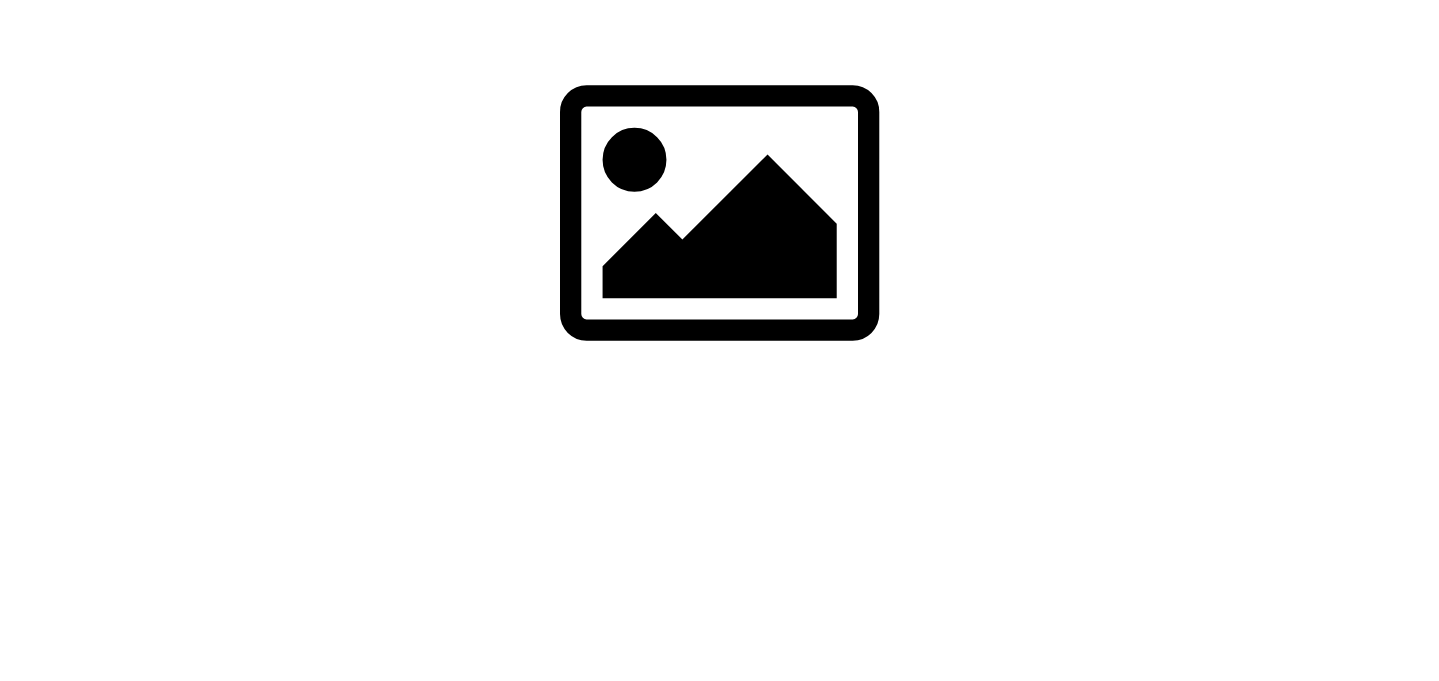 scroll, scrollTop: 0, scrollLeft: 0, axis: both 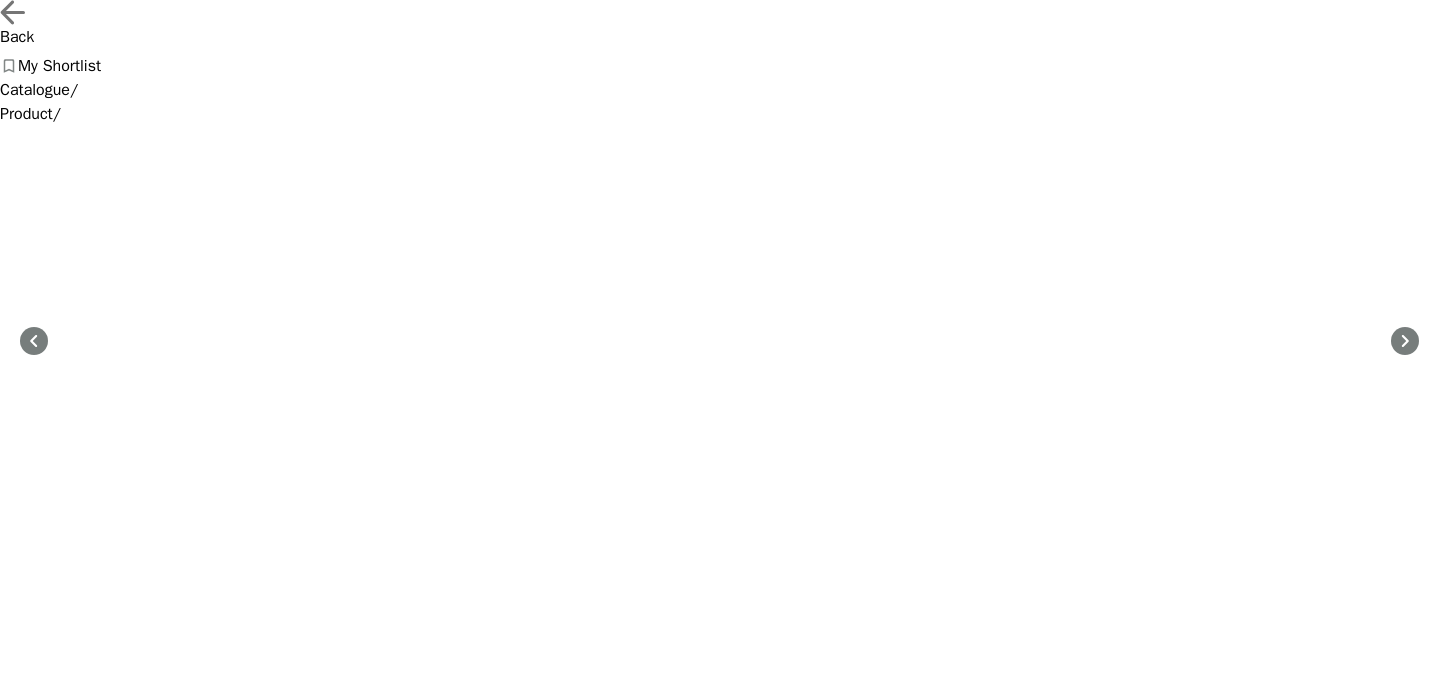 drag, startPoint x: 1092, startPoint y: 145, endPoint x: 1257, endPoint y: 144, distance: 165.00304 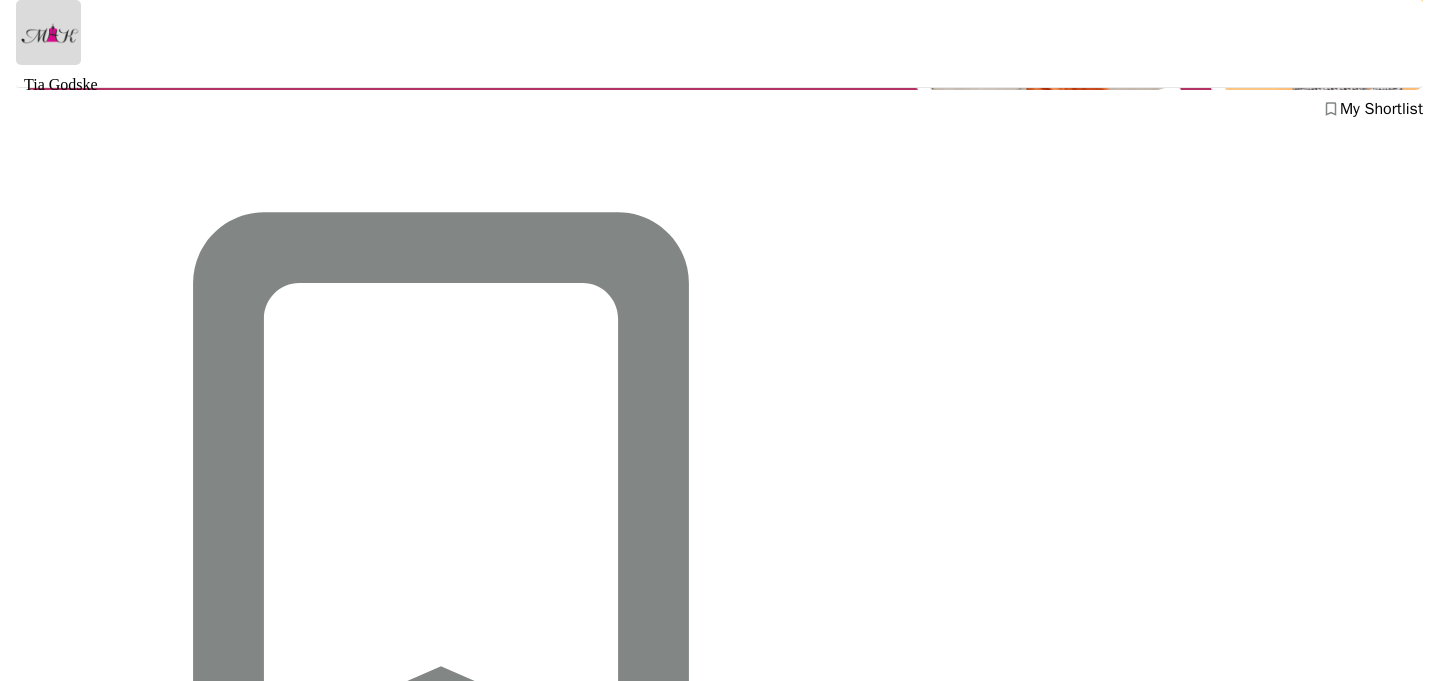 scroll, scrollTop: 502, scrollLeft: 0, axis: vertical 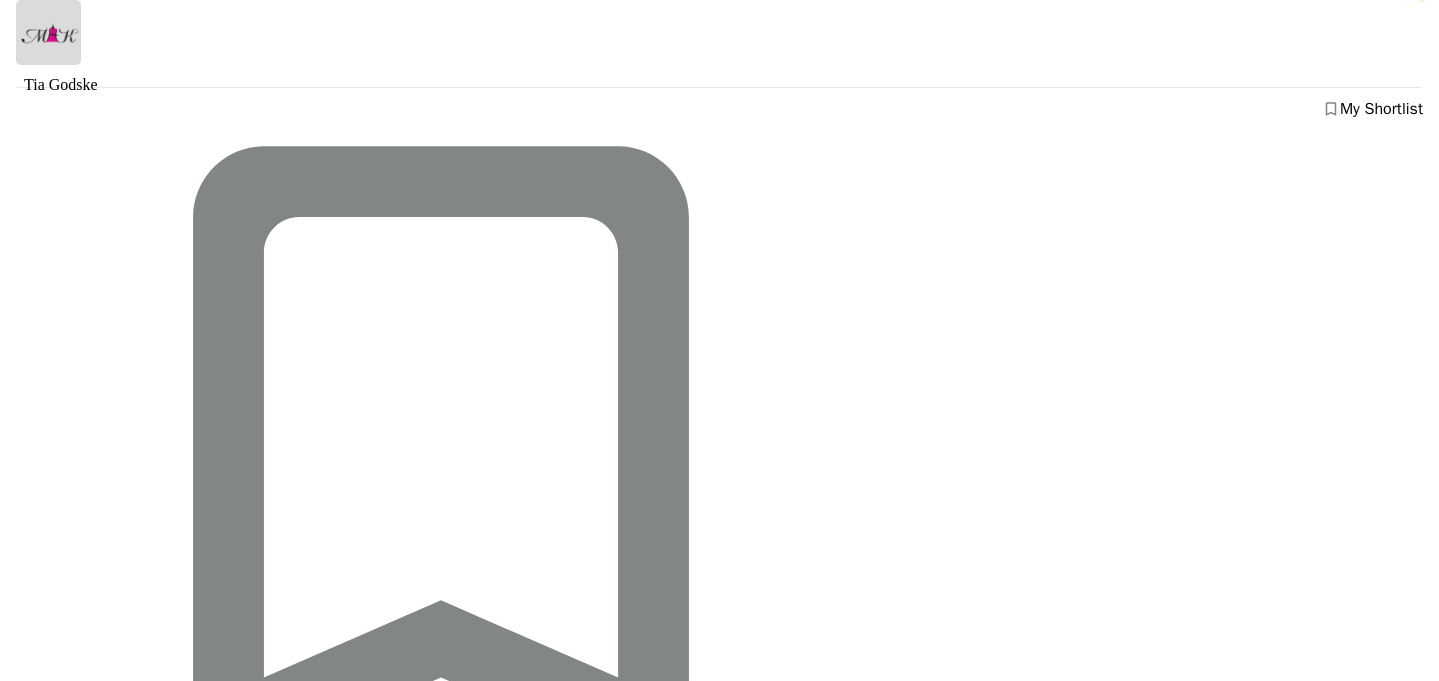 click at bounding box center [299, 1128] 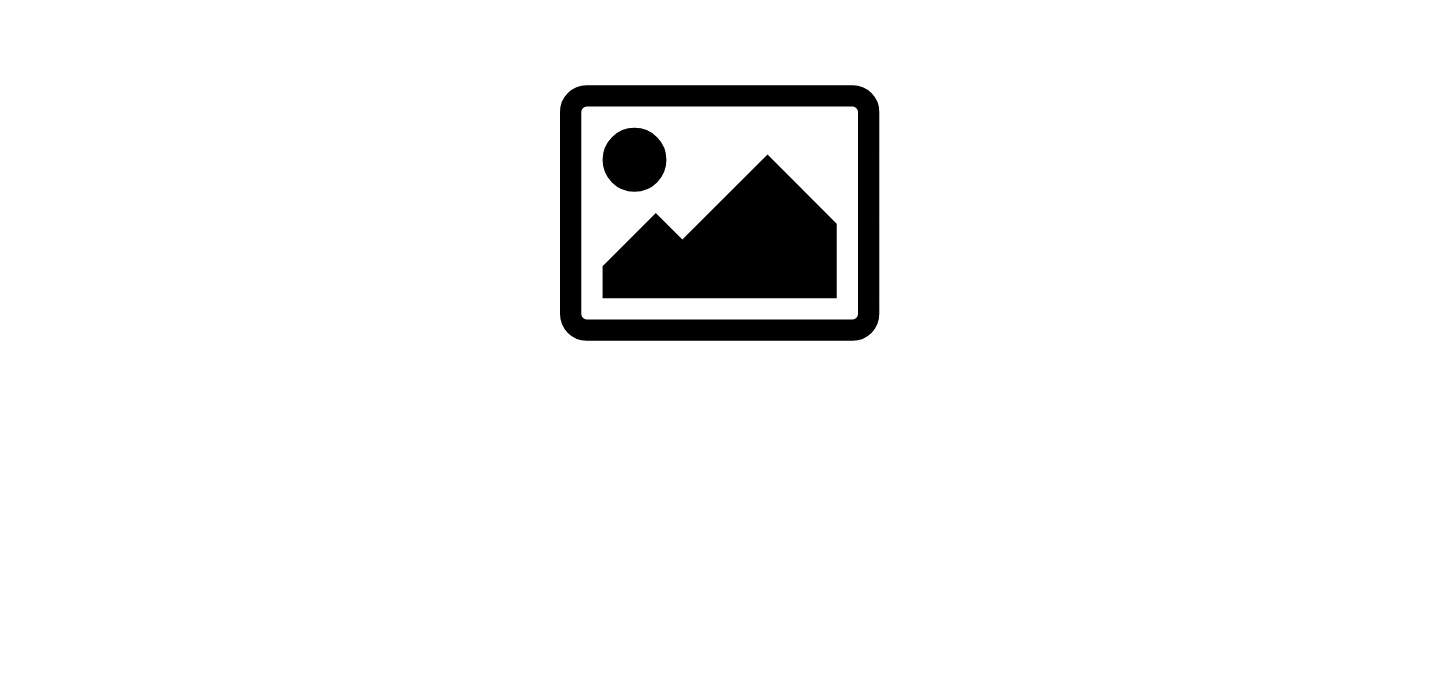 scroll, scrollTop: 0, scrollLeft: 0, axis: both 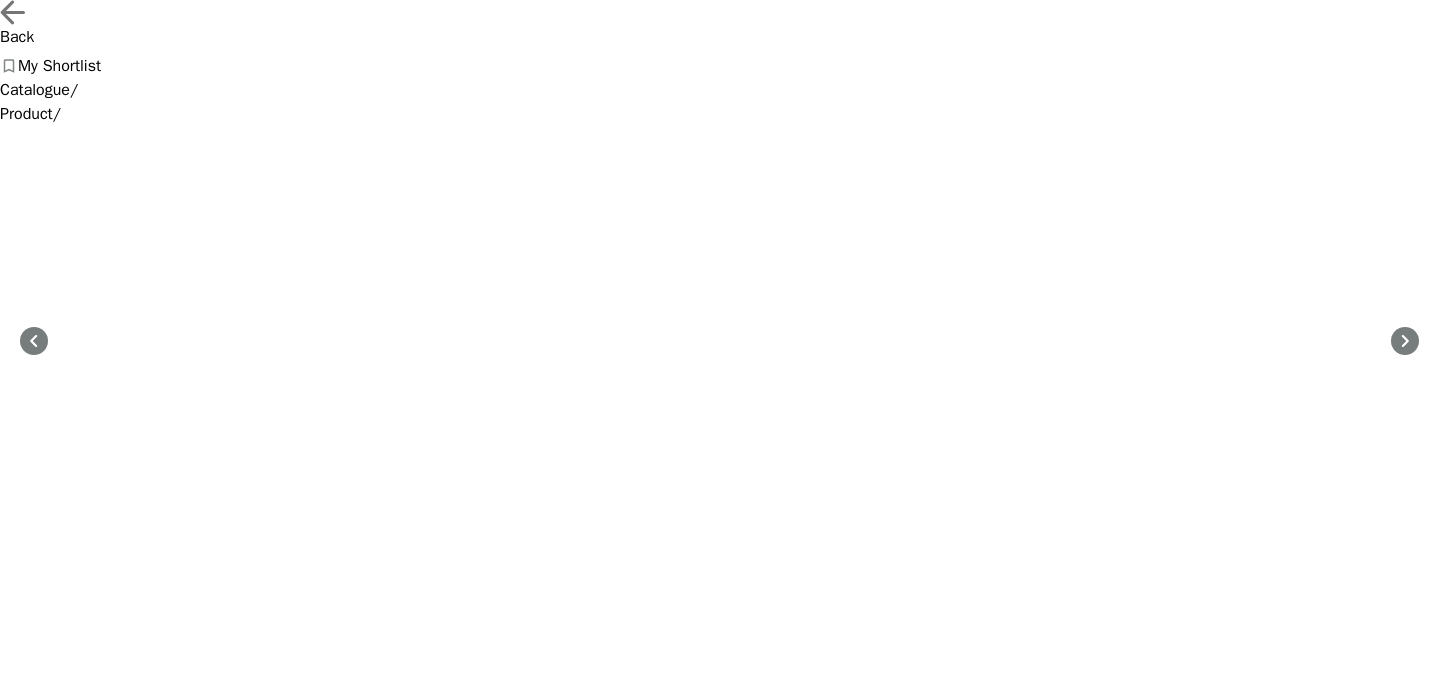 click on "Back  My Shortlist" at bounding box center (719, 39) 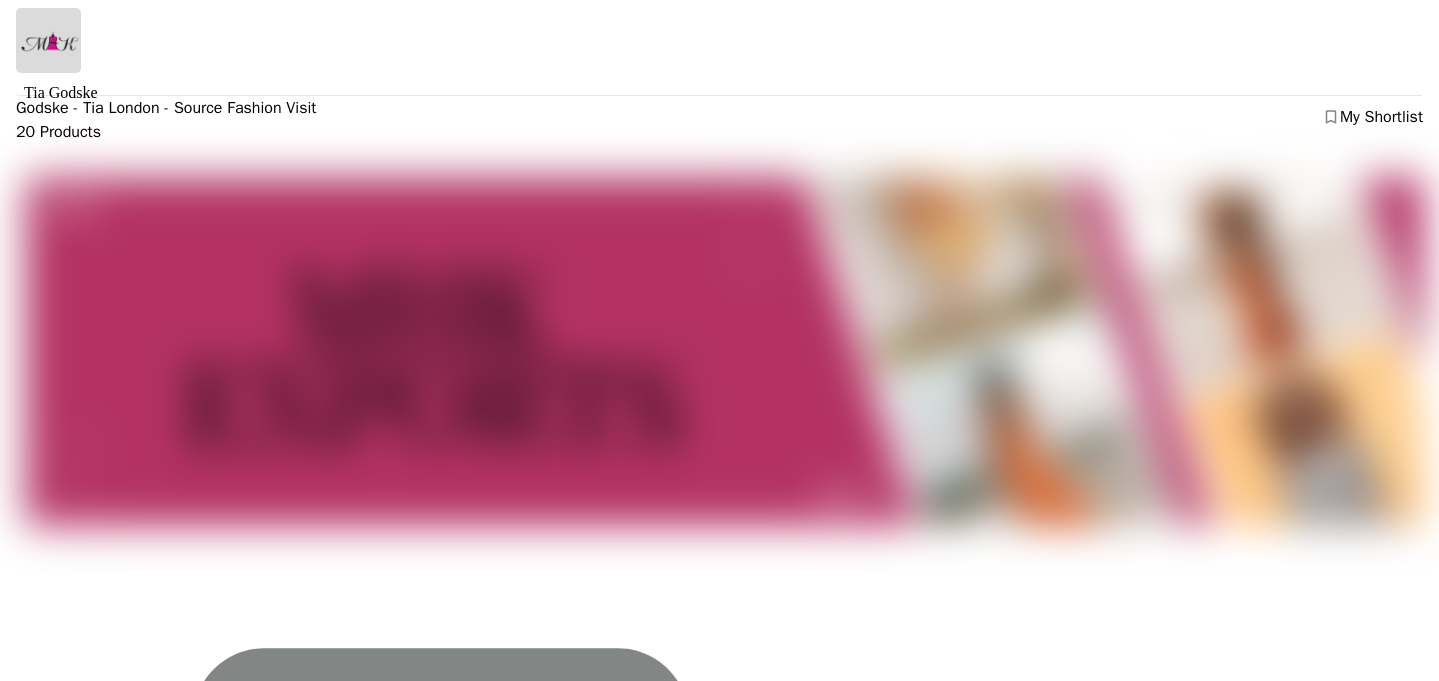 scroll, scrollTop: 529, scrollLeft: 0, axis: vertical 